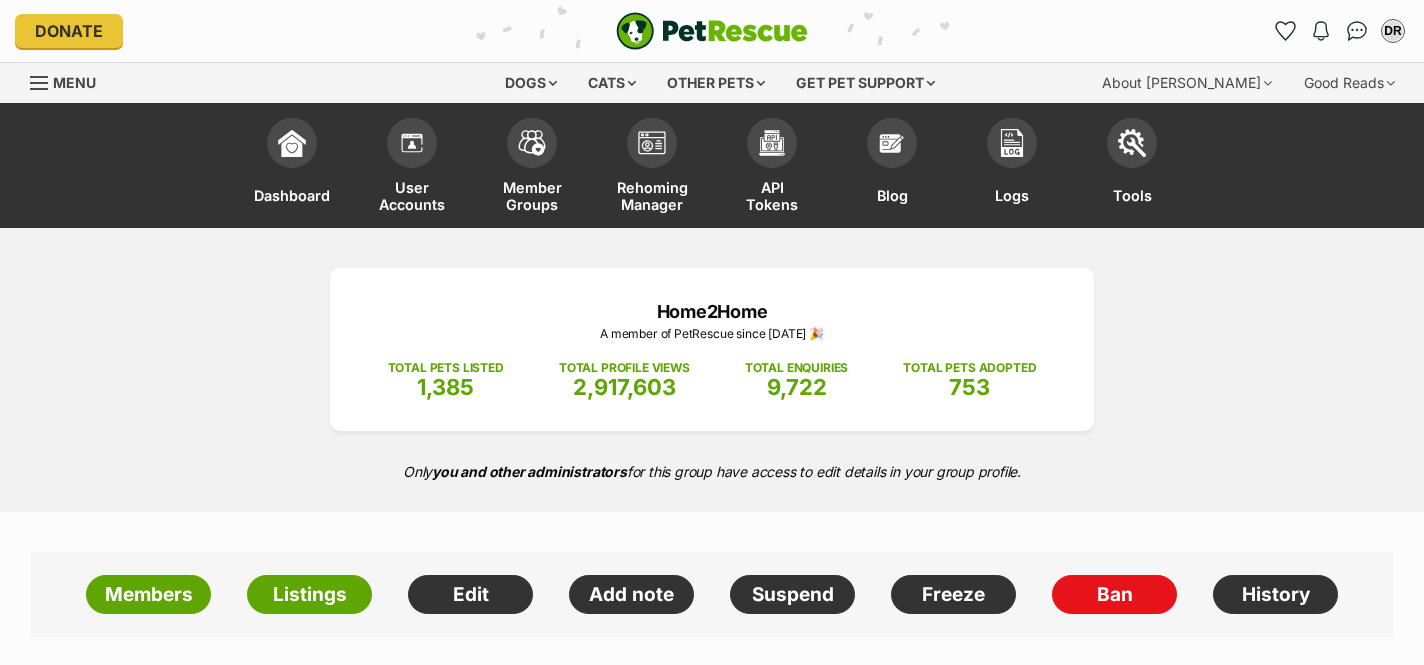scroll, scrollTop: 0, scrollLeft: 0, axis: both 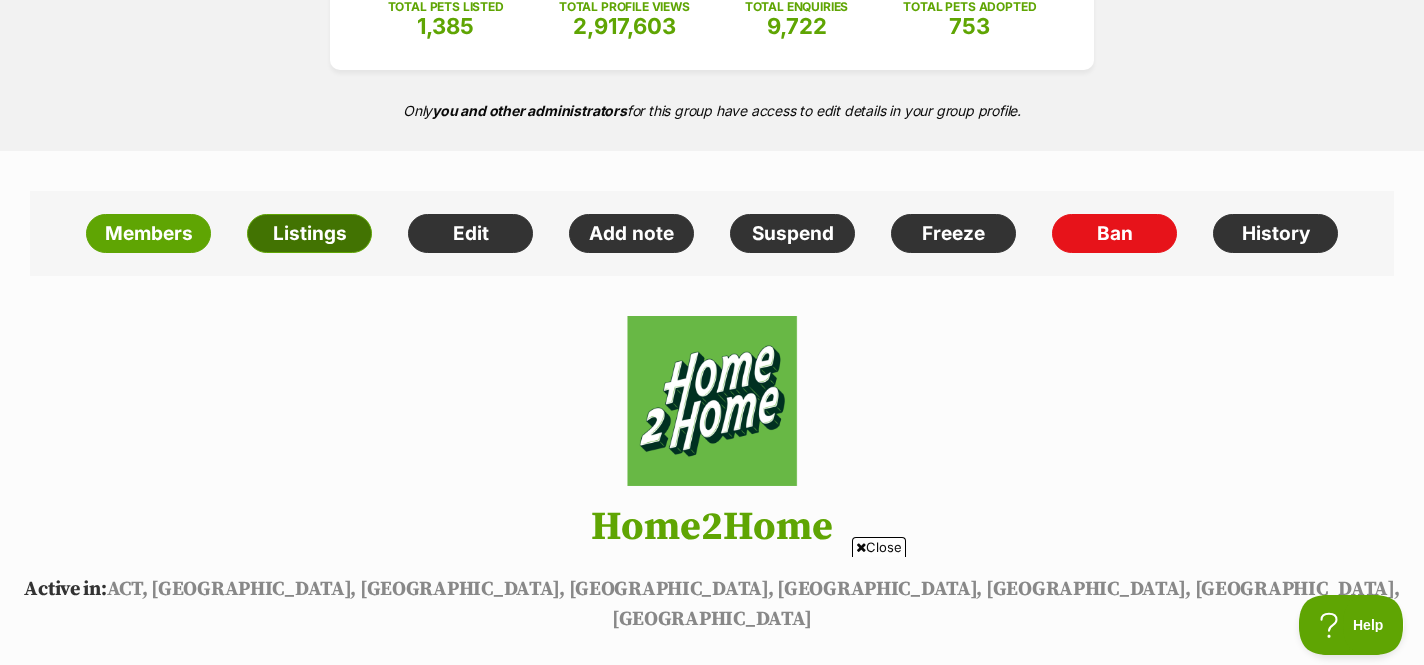 click on "Listings" at bounding box center [309, 234] 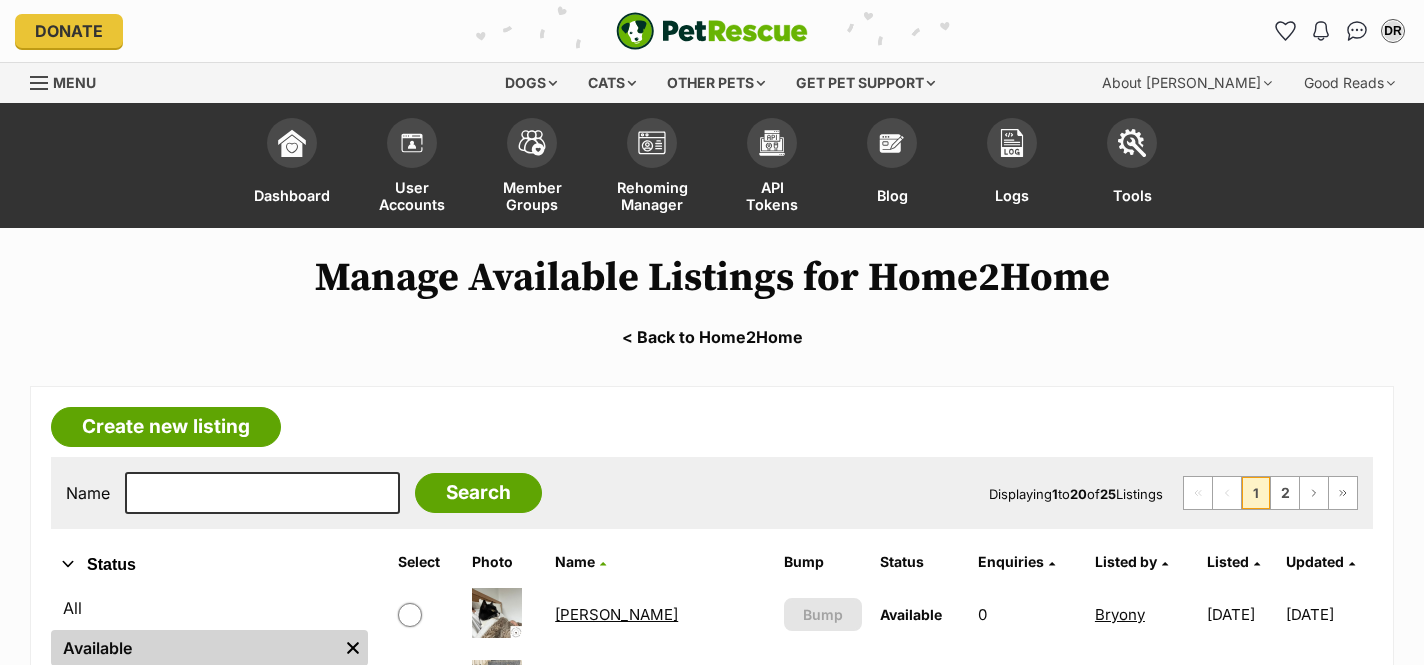scroll, scrollTop: 0, scrollLeft: 0, axis: both 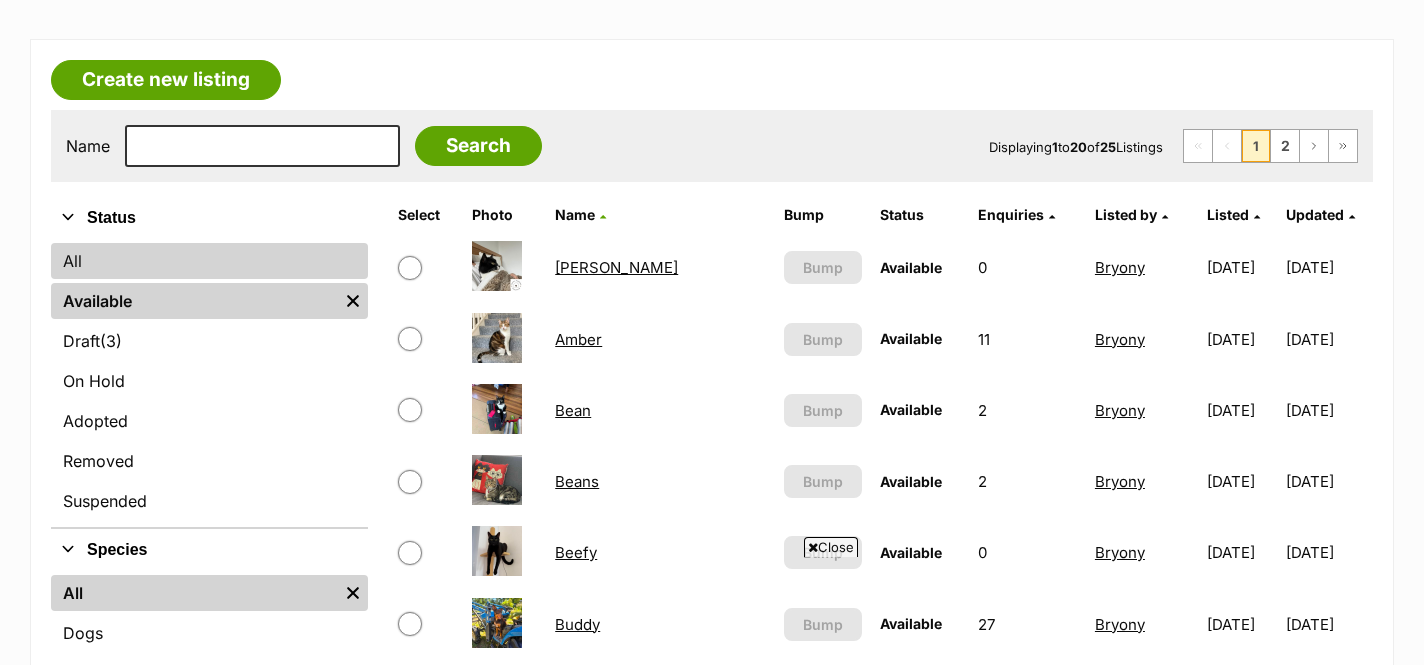 click on "All" at bounding box center [209, 261] 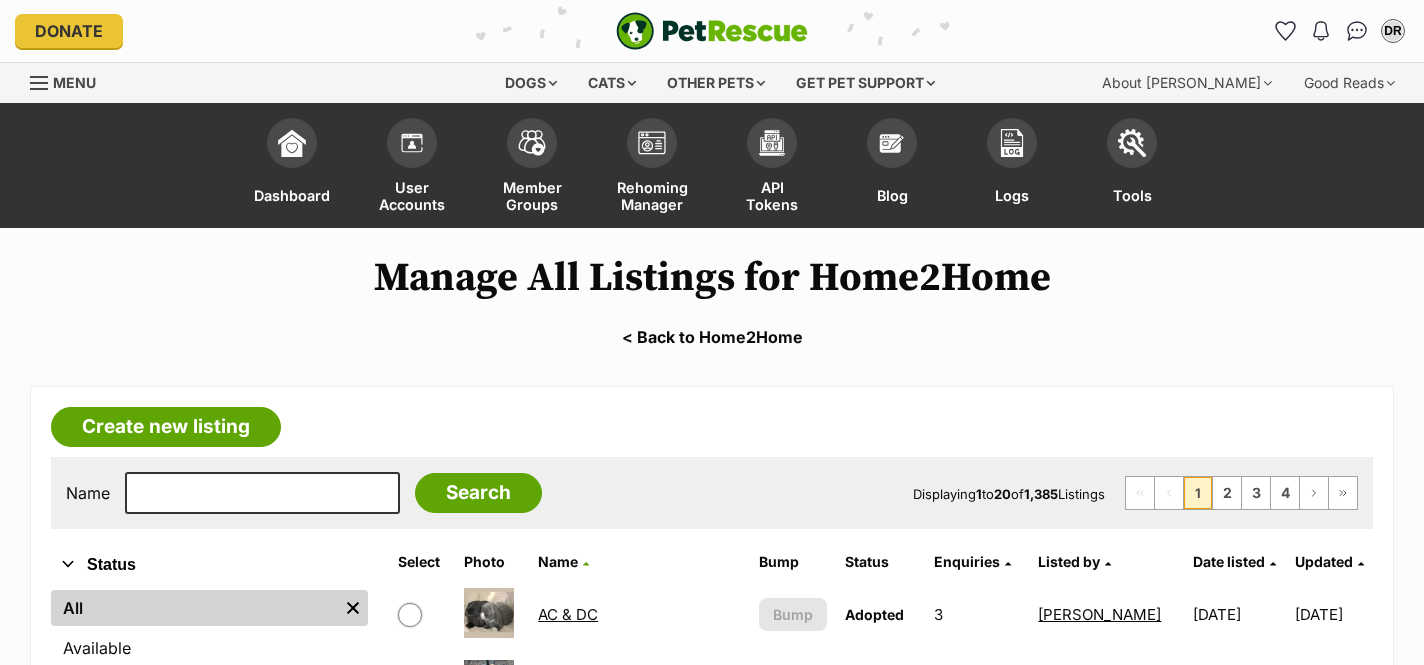 scroll, scrollTop: 0, scrollLeft: 0, axis: both 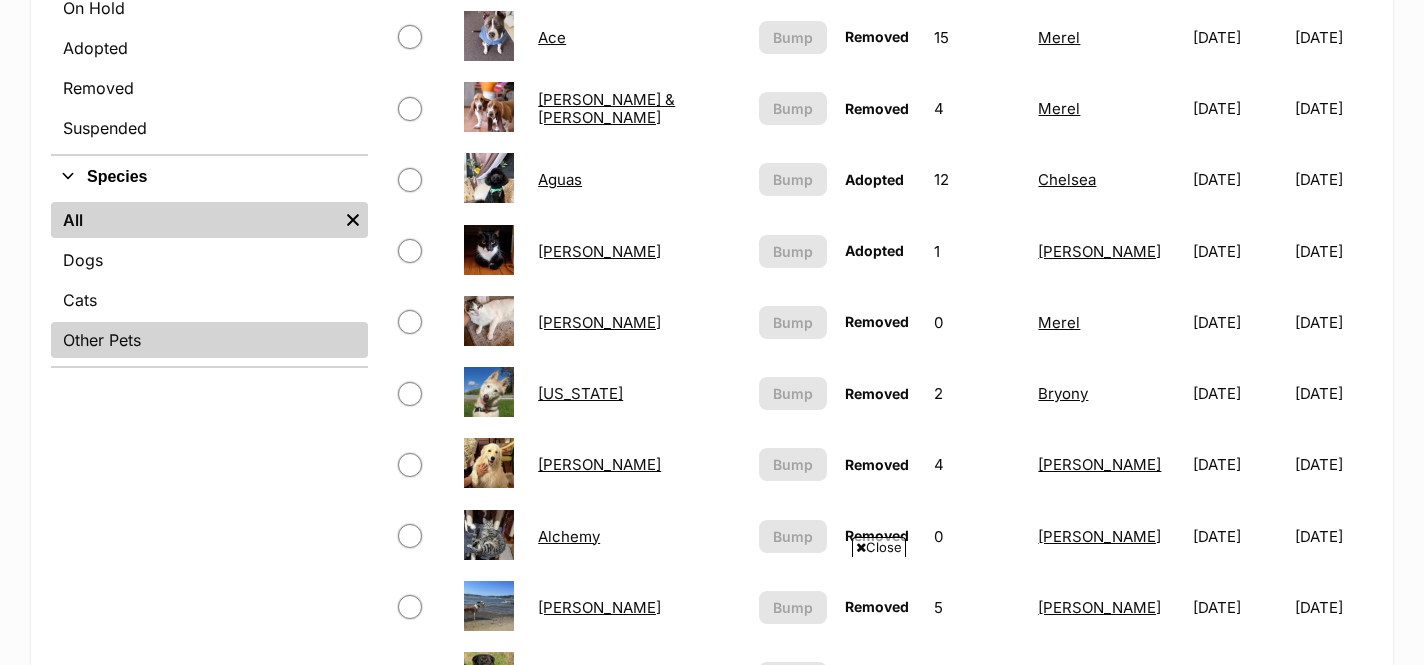 click on "Other Pets" at bounding box center (209, 340) 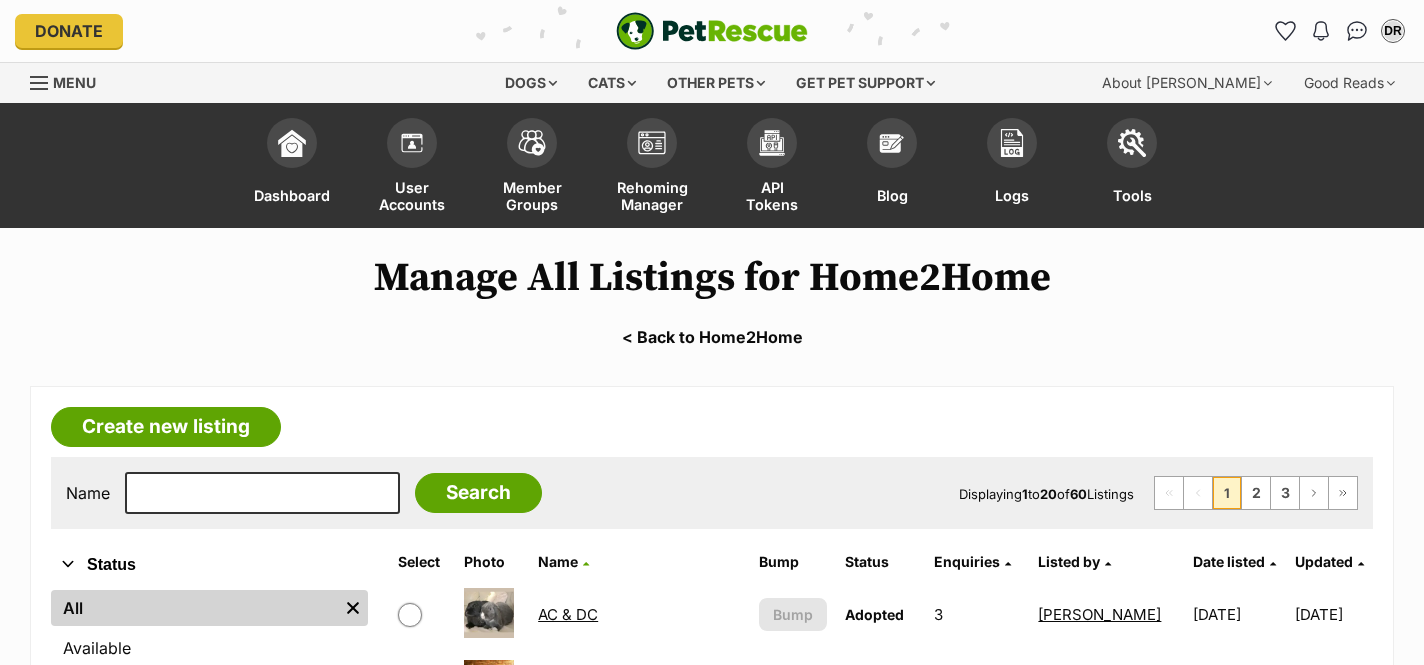 scroll, scrollTop: 0, scrollLeft: 0, axis: both 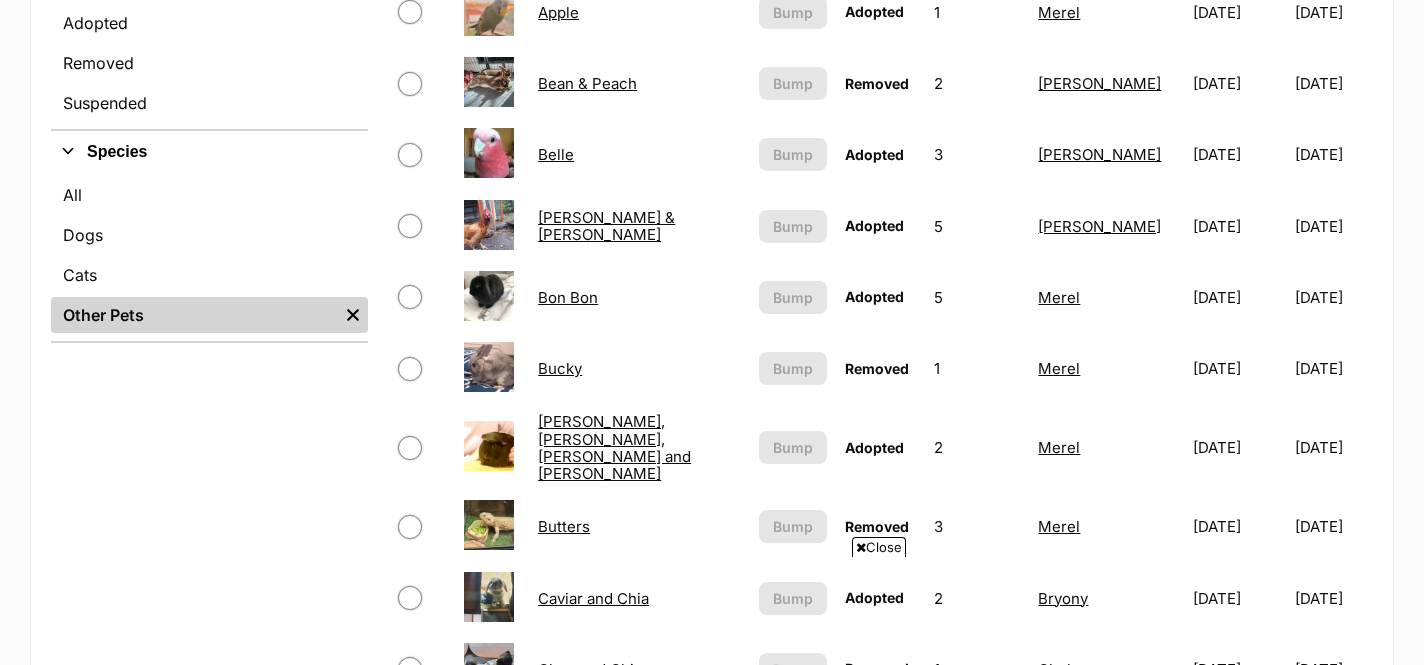 click on "Bon Bon" at bounding box center (568, 297) 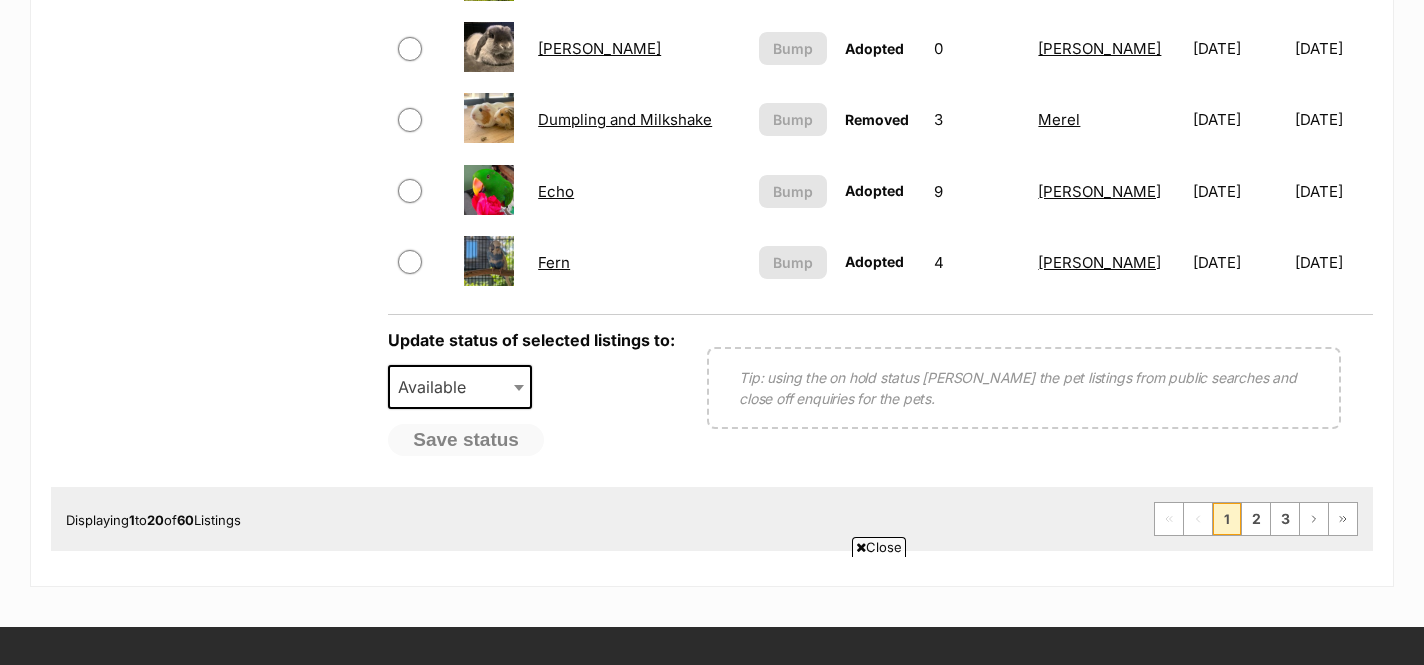 scroll, scrollTop: 1770, scrollLeft: 0, axis: vertical 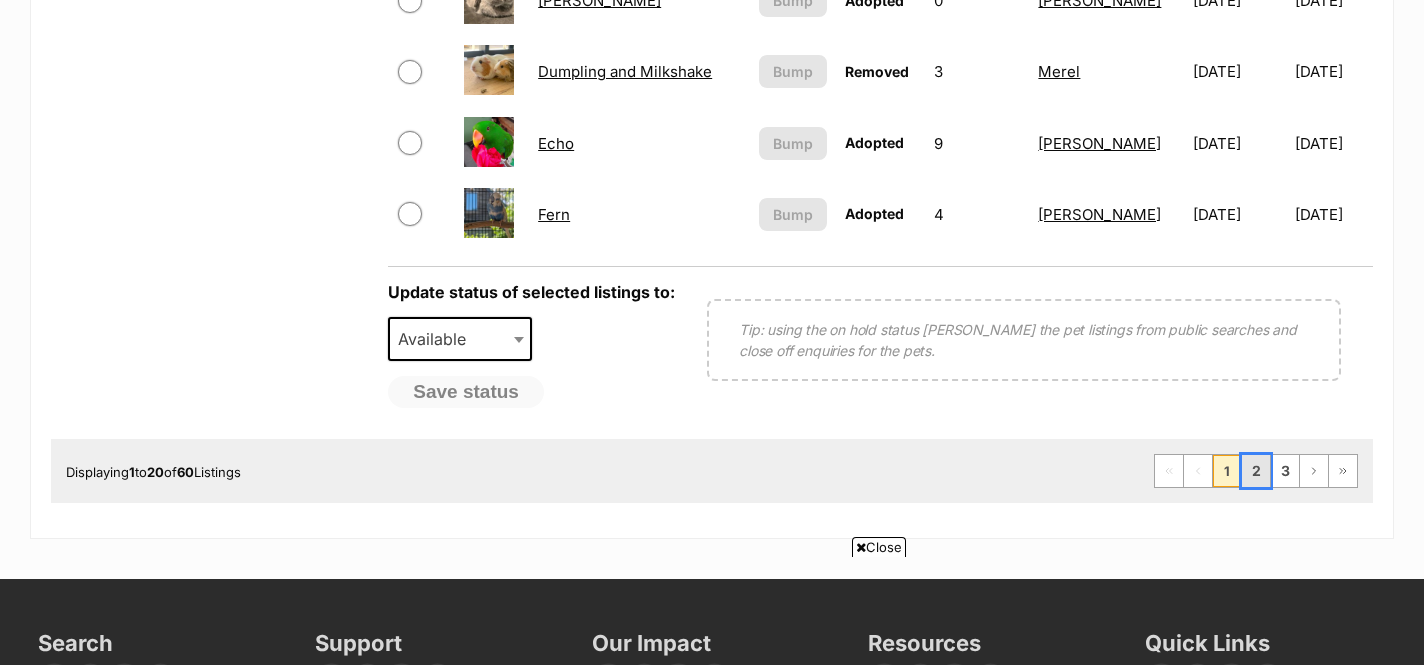 click on "2" at bounding box center (1256, 471) 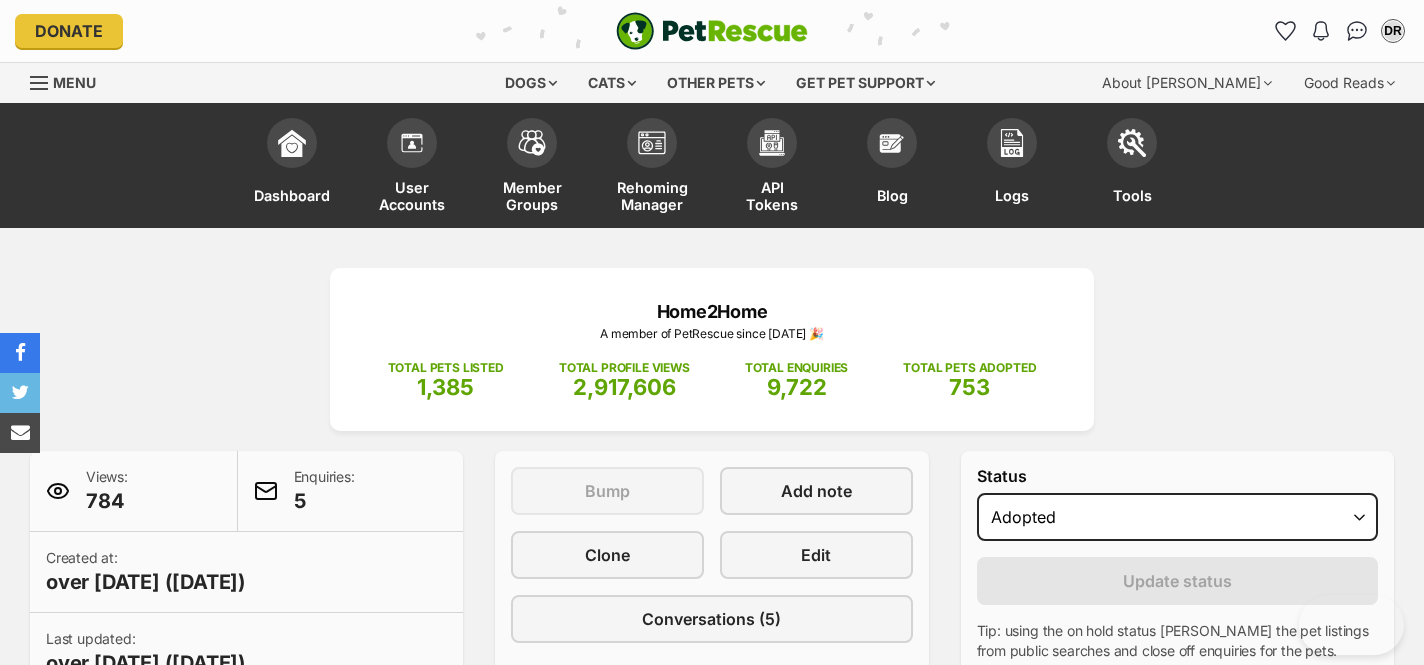 scroll, scrollTop: 0, scrollLeft: 0, axis: both 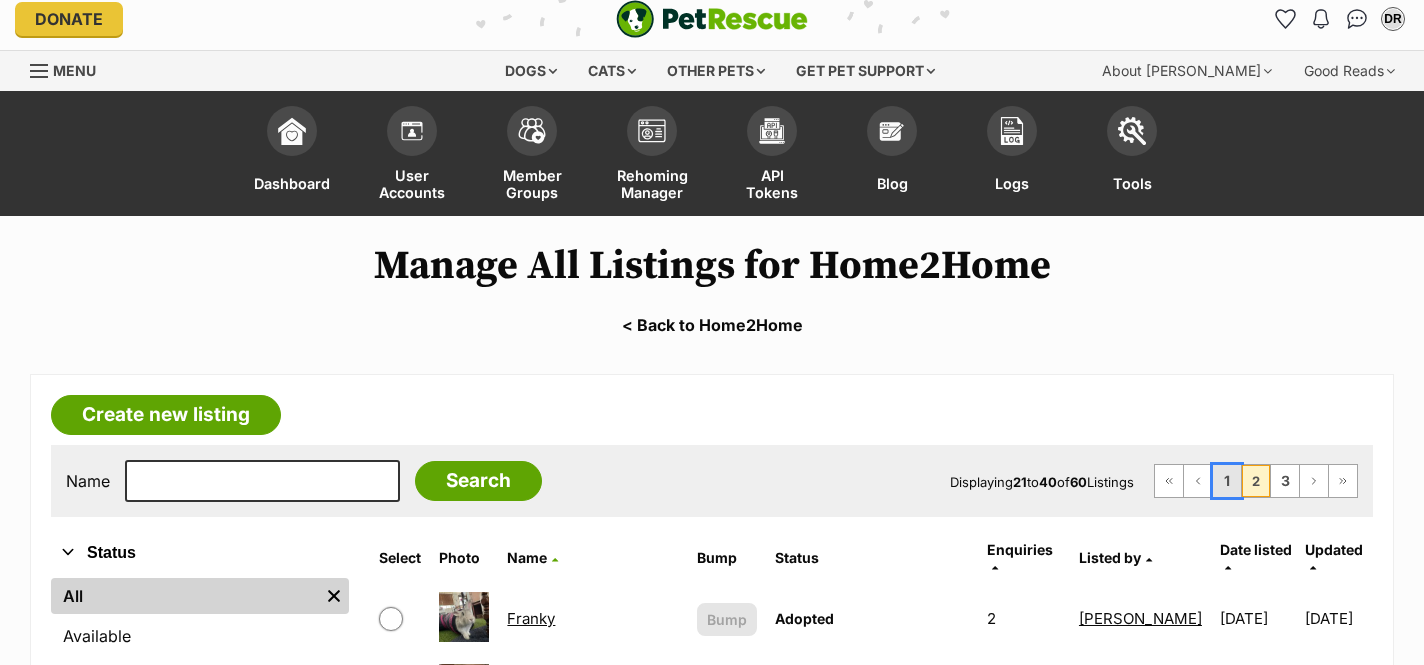 click on "1" at bounding box center (1227, 481) 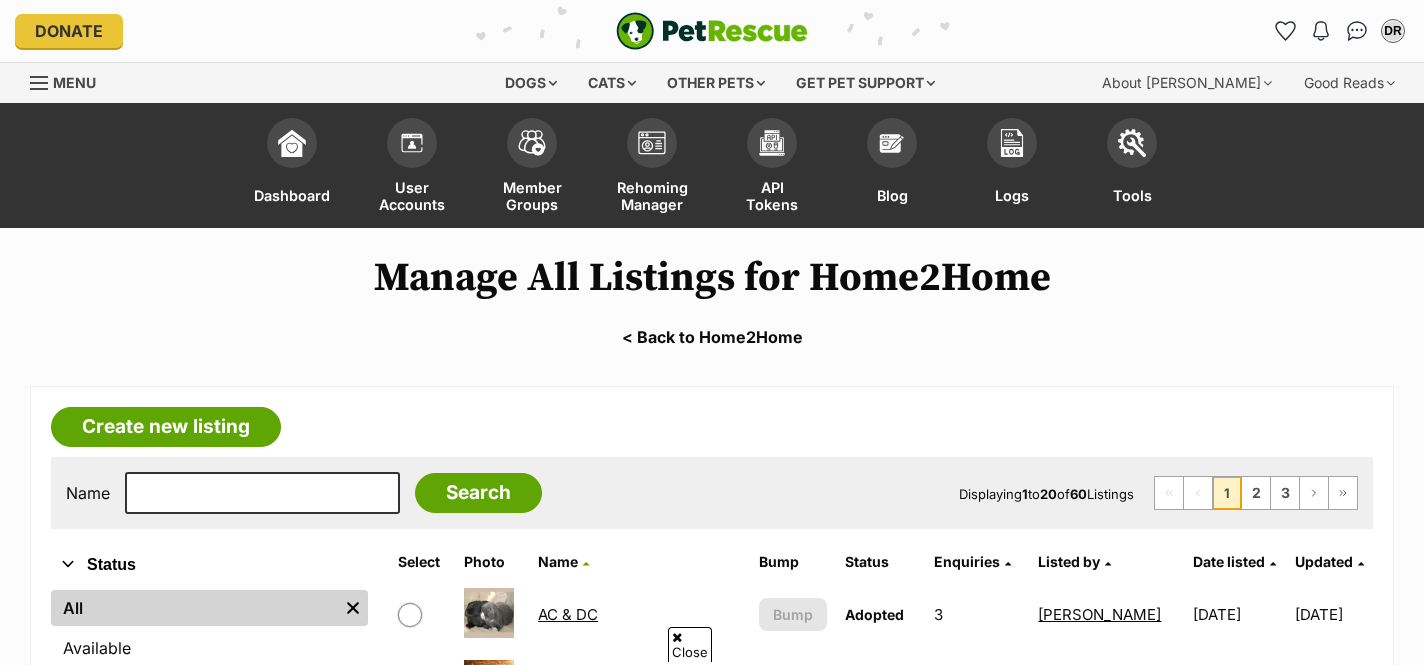 scroll, scrollTop: 195, scrollLeft: 0, axis: vertical 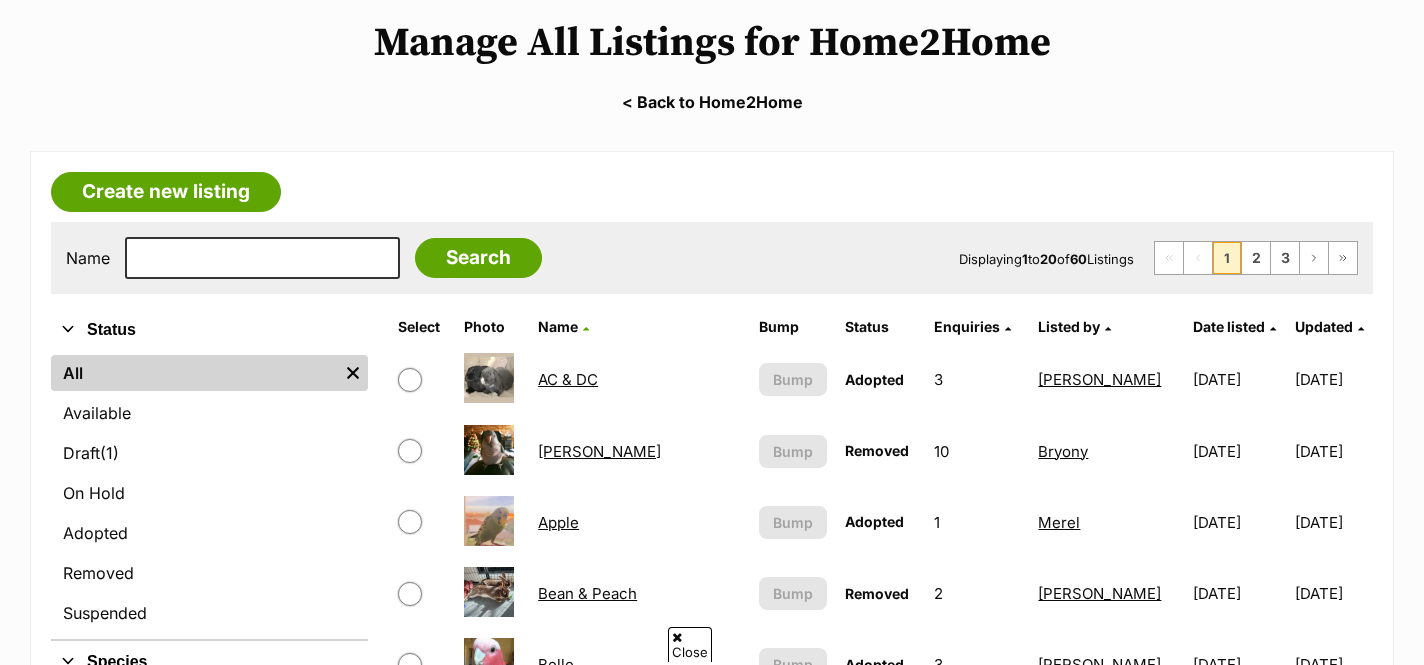 click on "Date listed" at bounding box center (1229, 326) 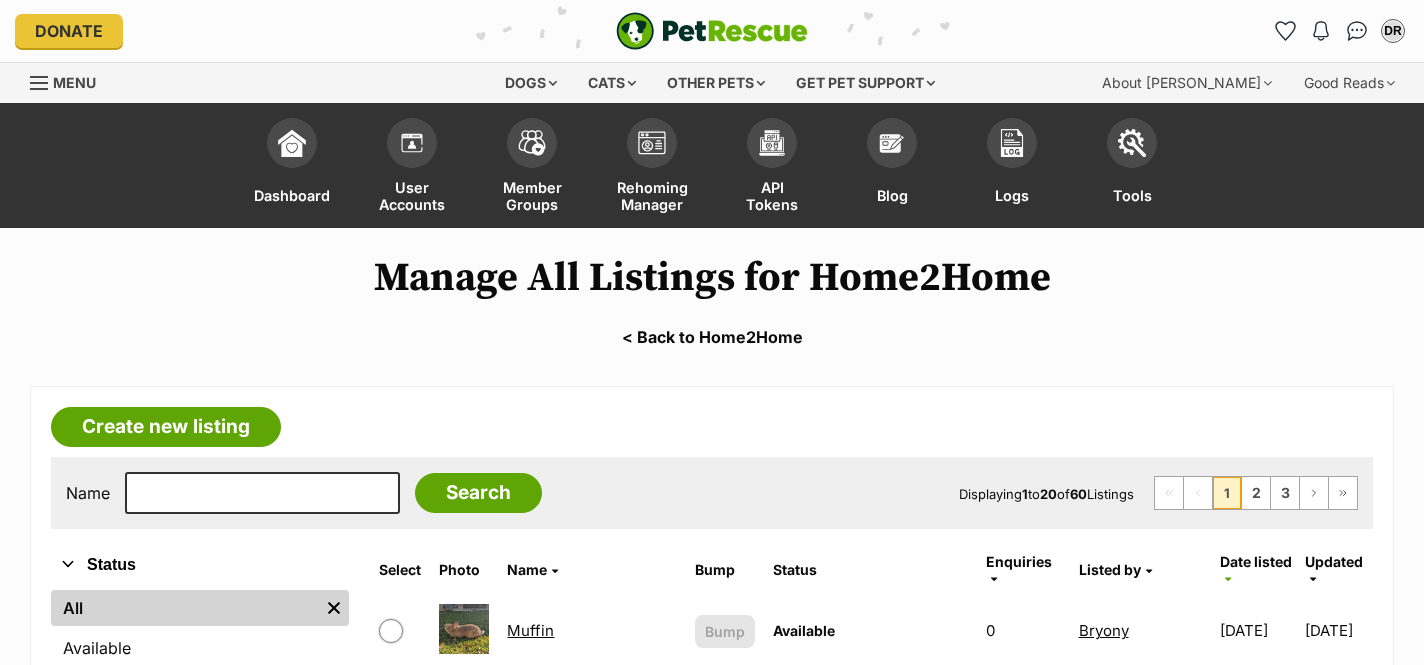 scroll, scrollTop: 0, scrollLeft: 0, axis: both 